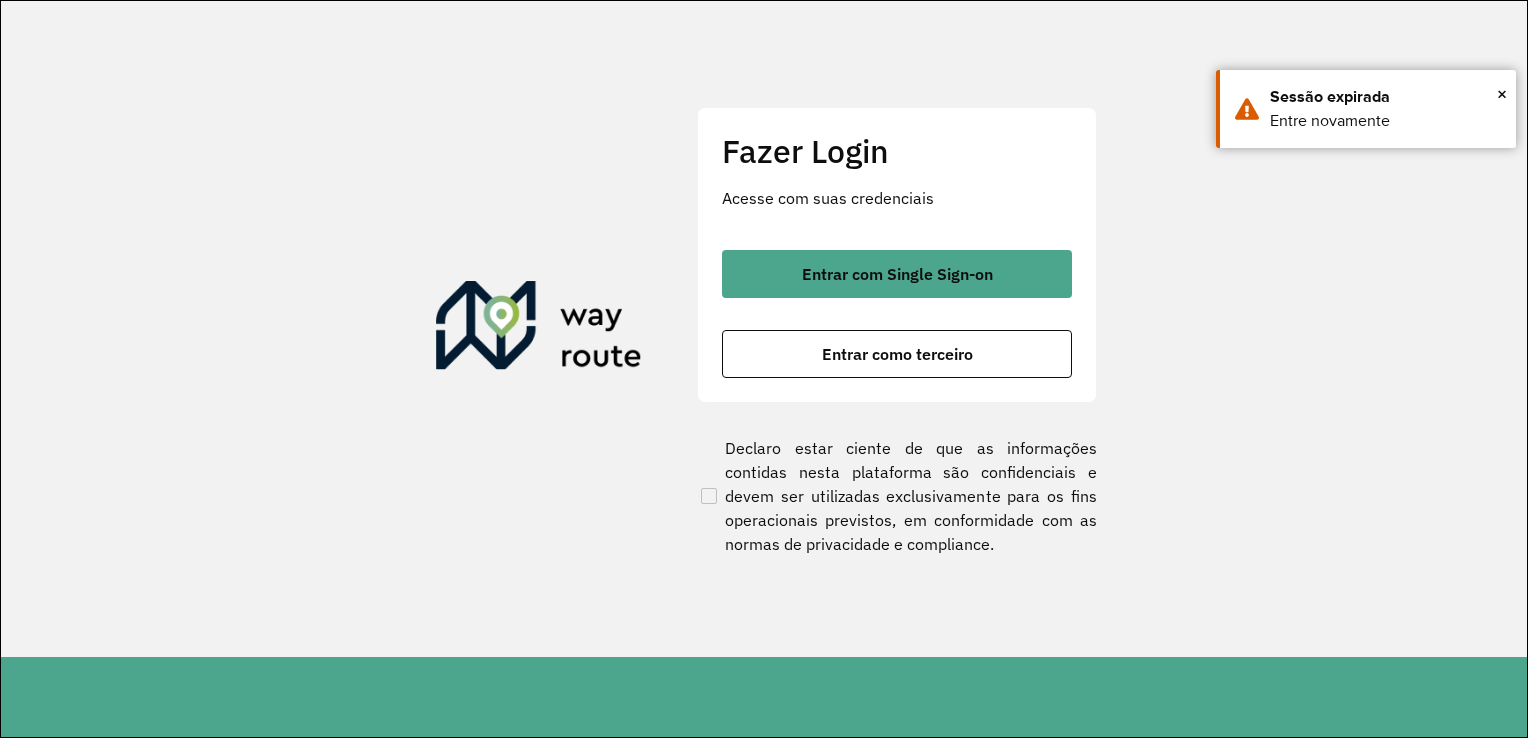 scroll, scrollTop: 0, scrollLeft: 0, axis: both 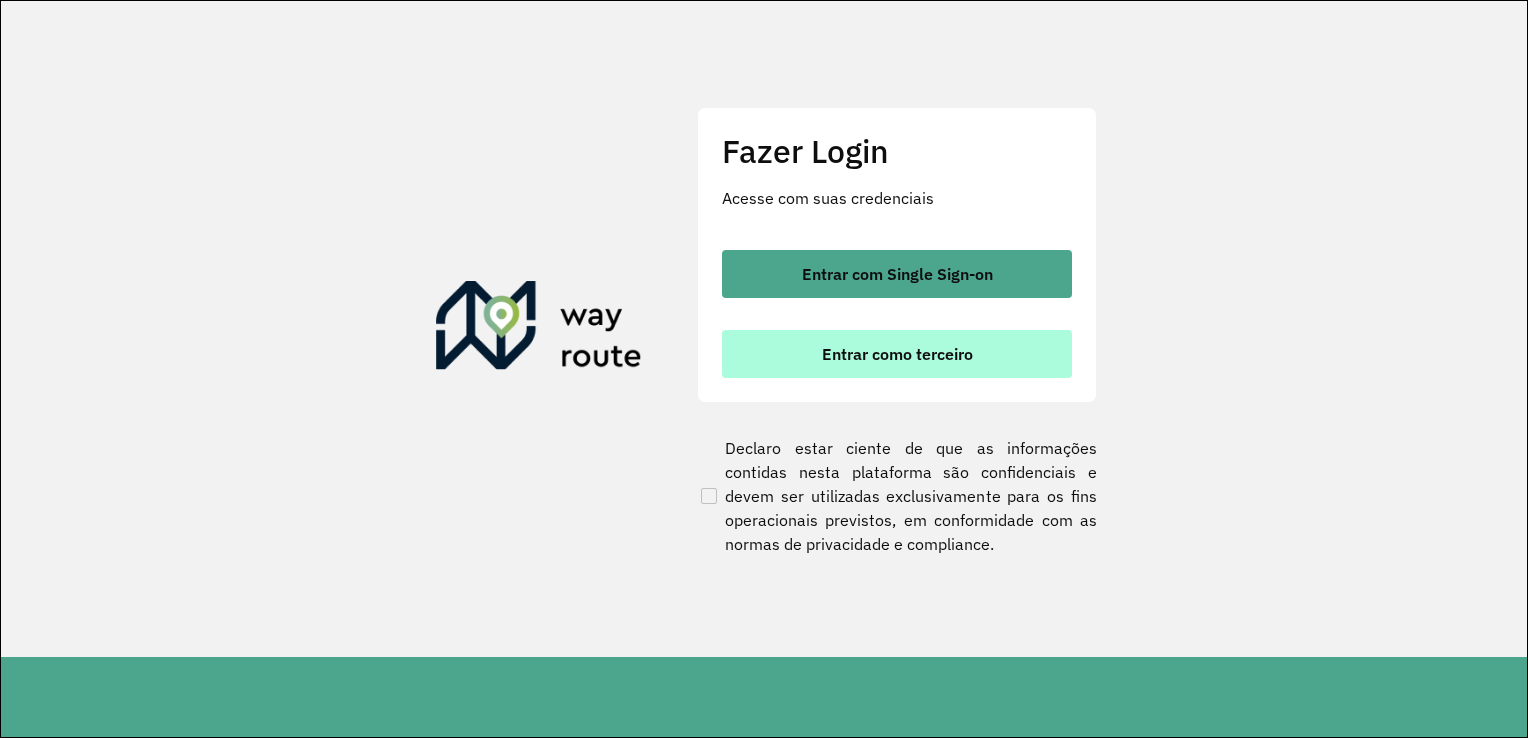 click on "Entrar como terceiro" at bounding box center (897, 354) 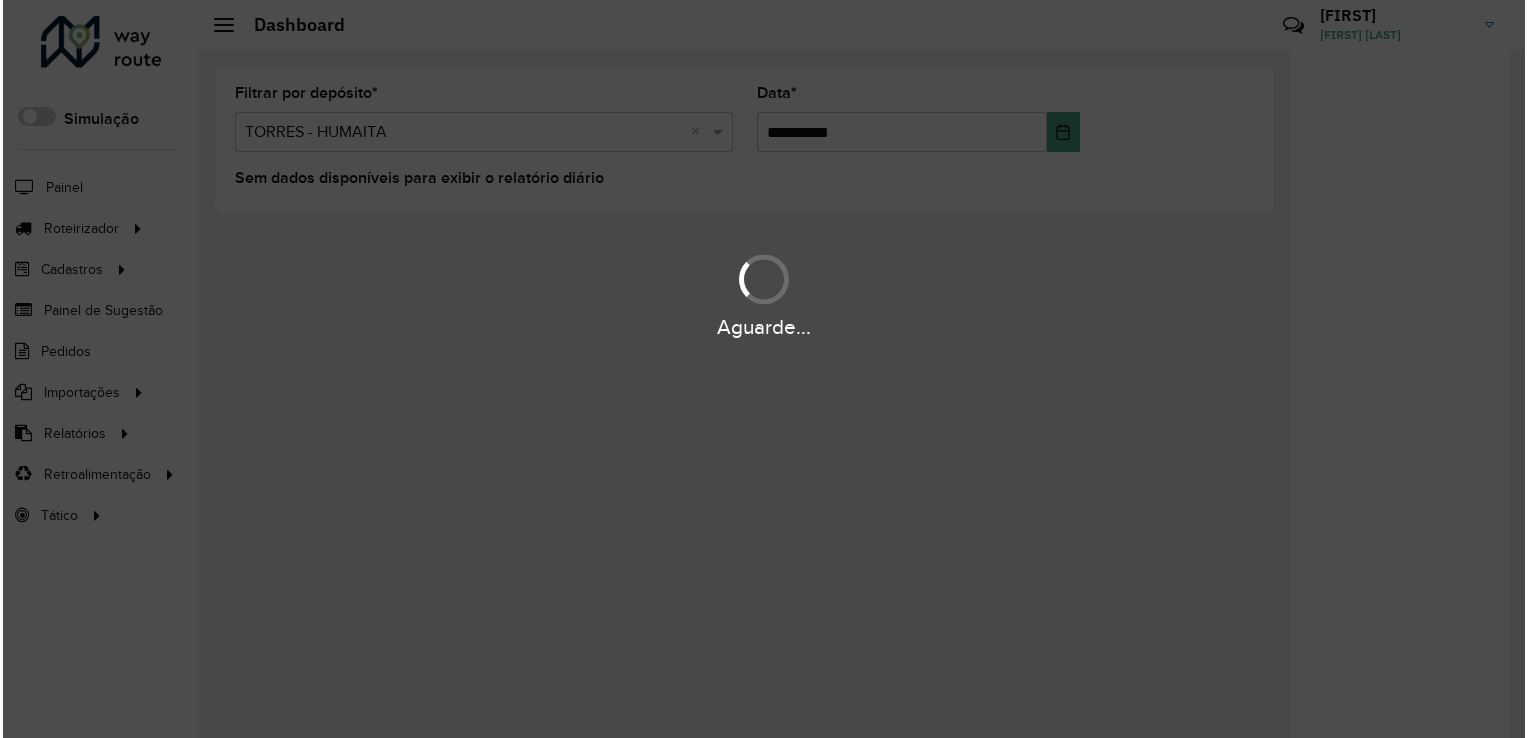 scroll, scrollTop: 0, scrollLeft: 0, axis: both 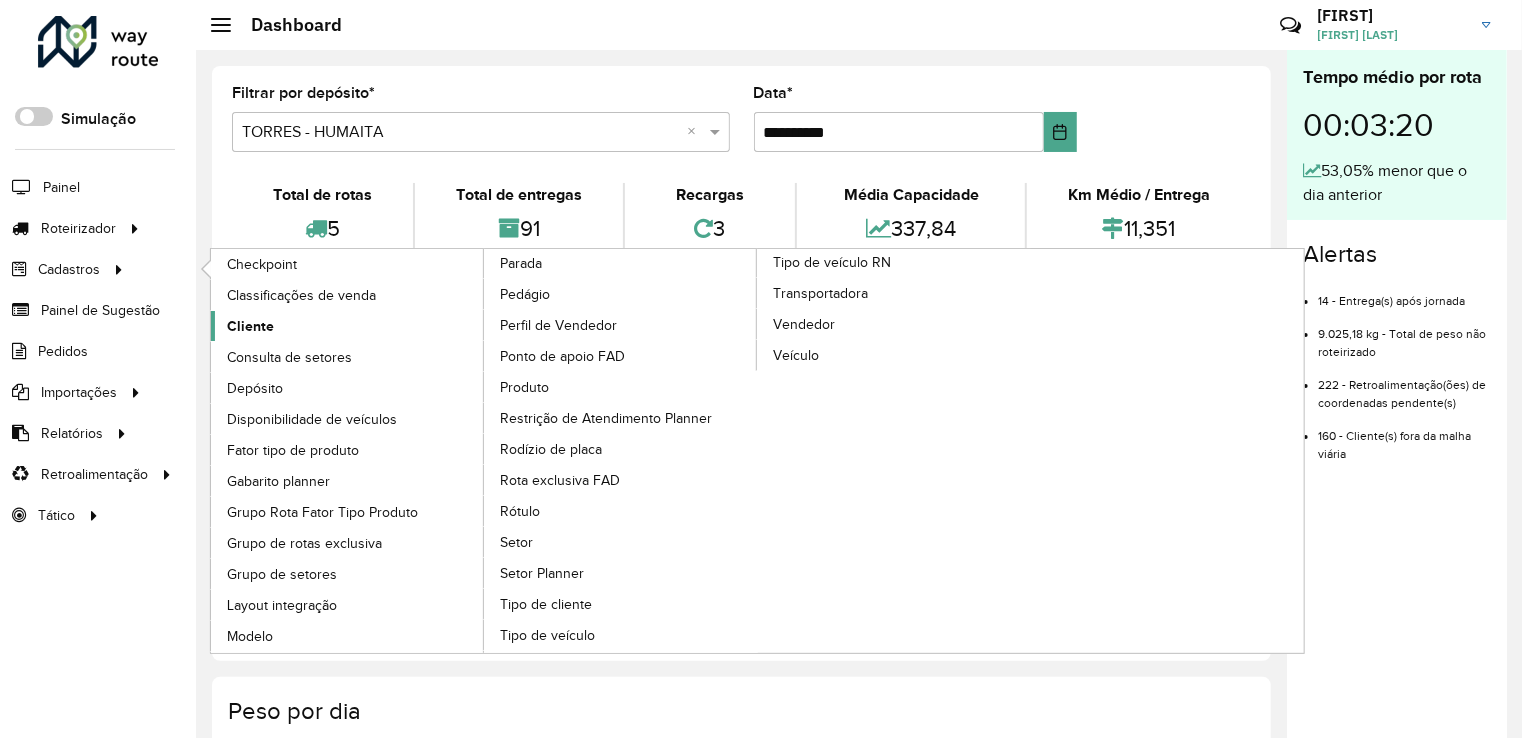 click on "Cliente" 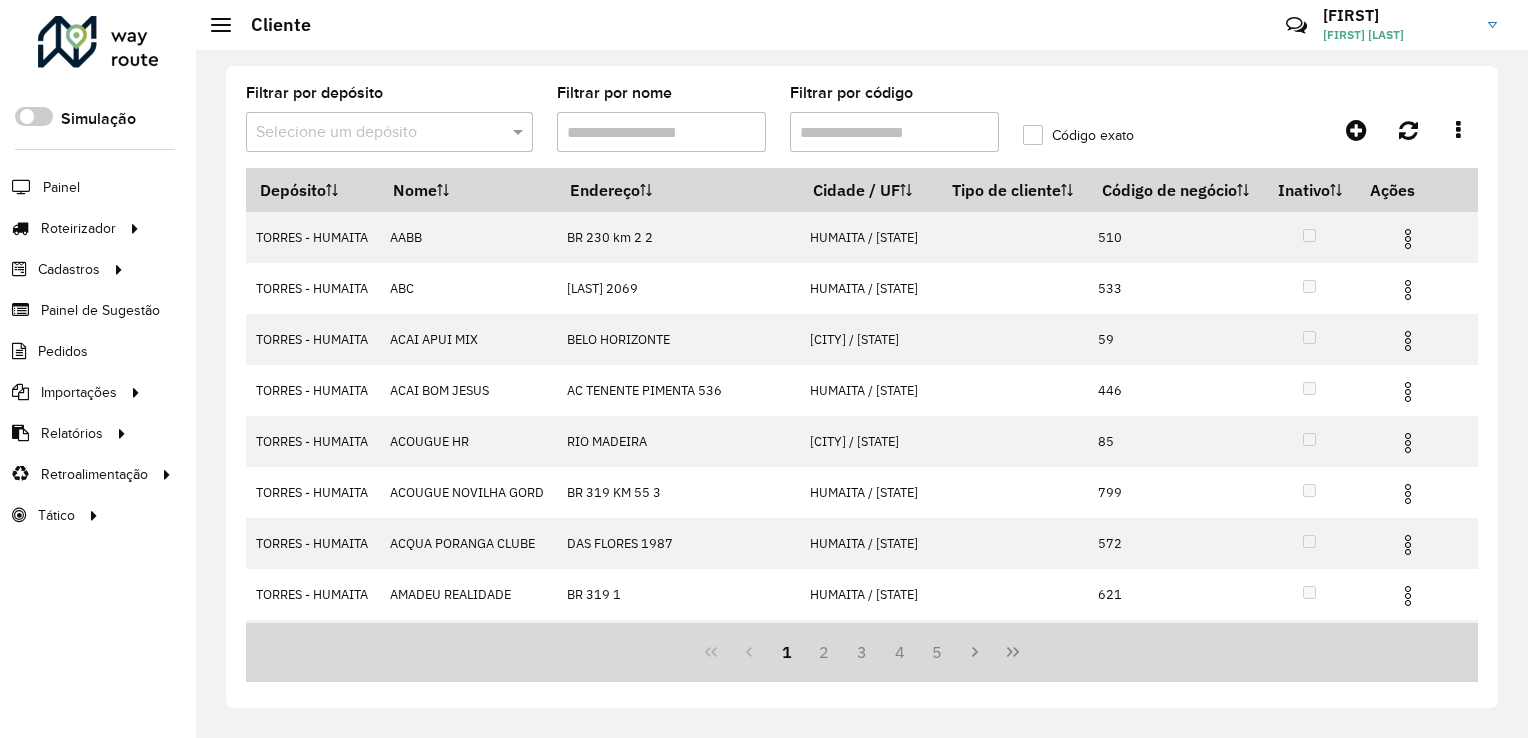 click on "Filtrar por código" at bounding box center (894, 132) 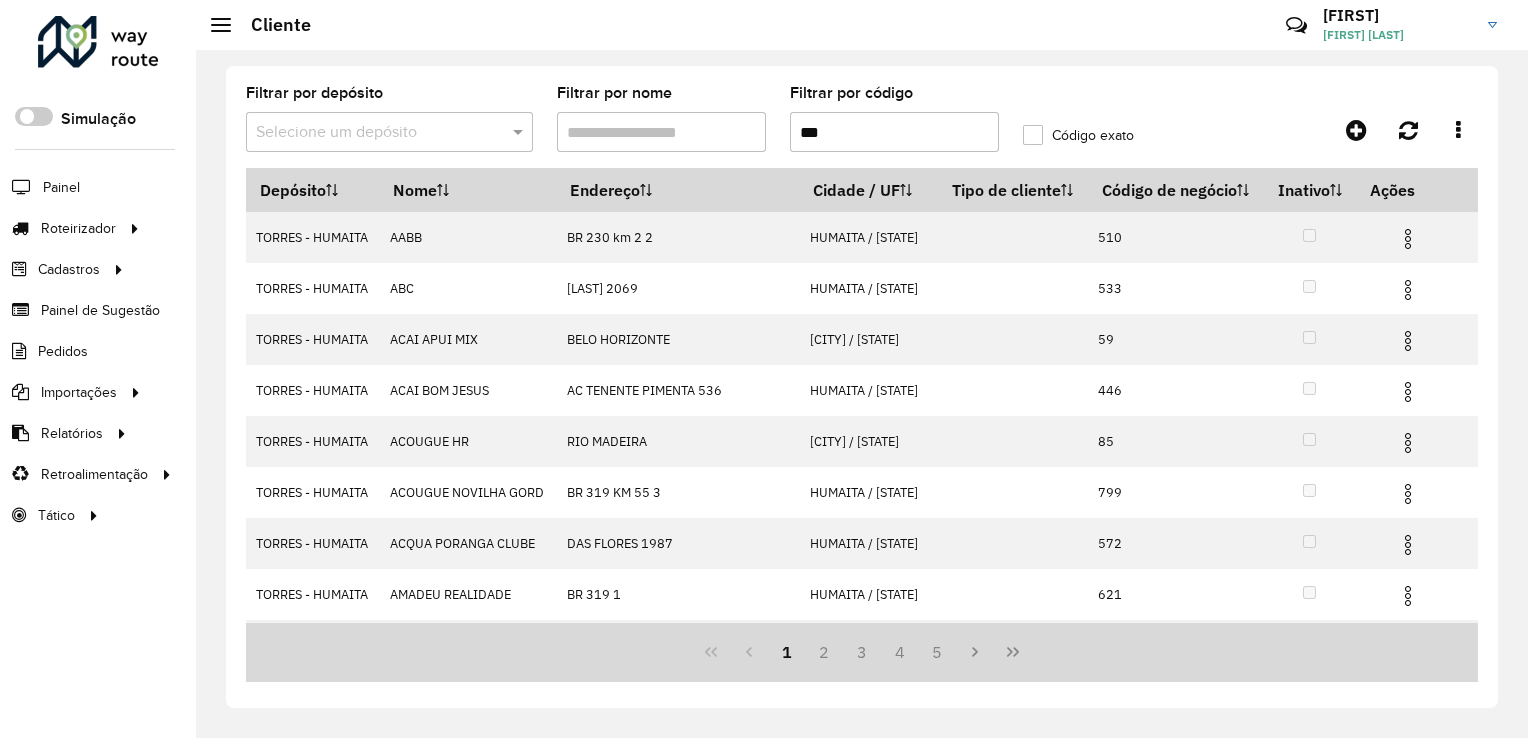 type on "***" 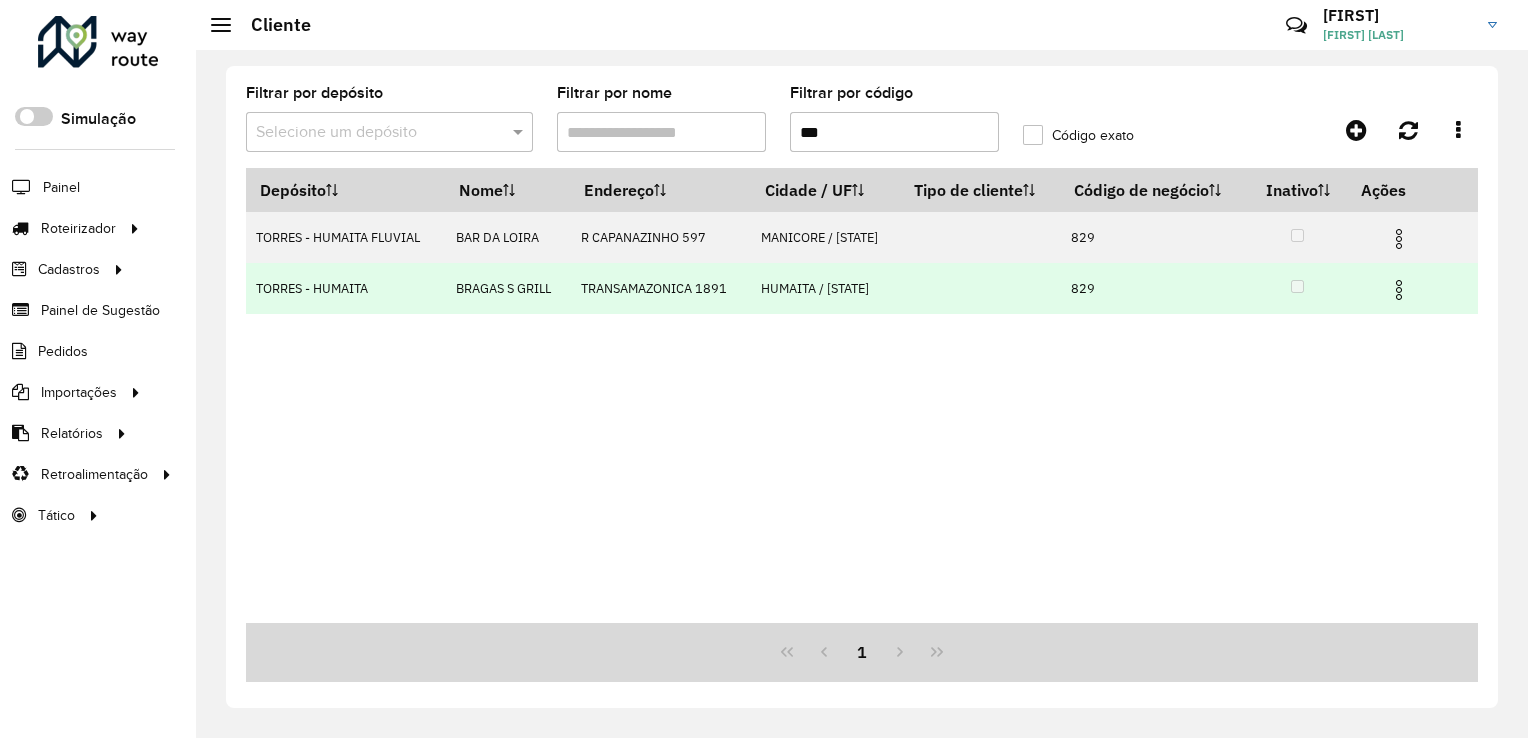 click at bounding box center [1399, 290] 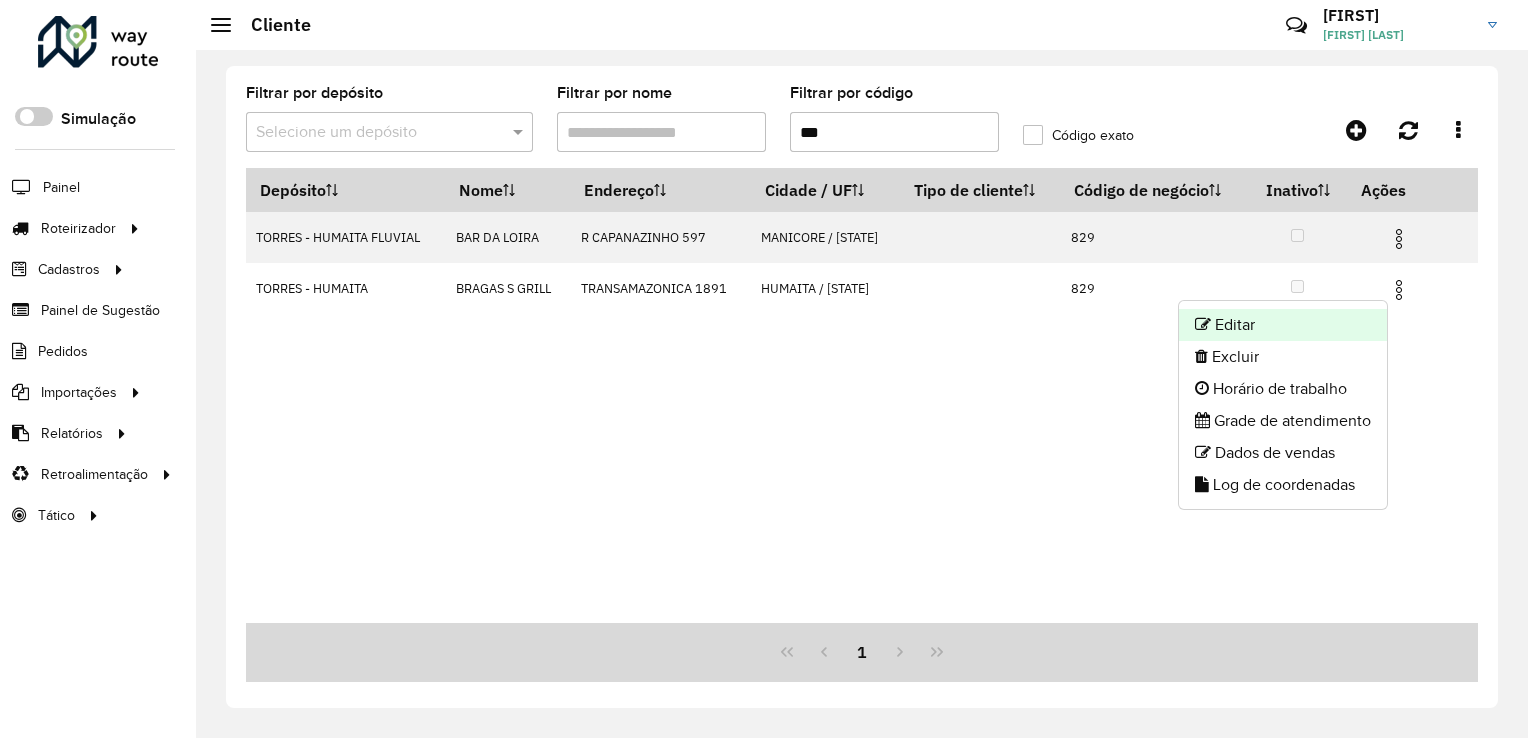 click on "Editar" 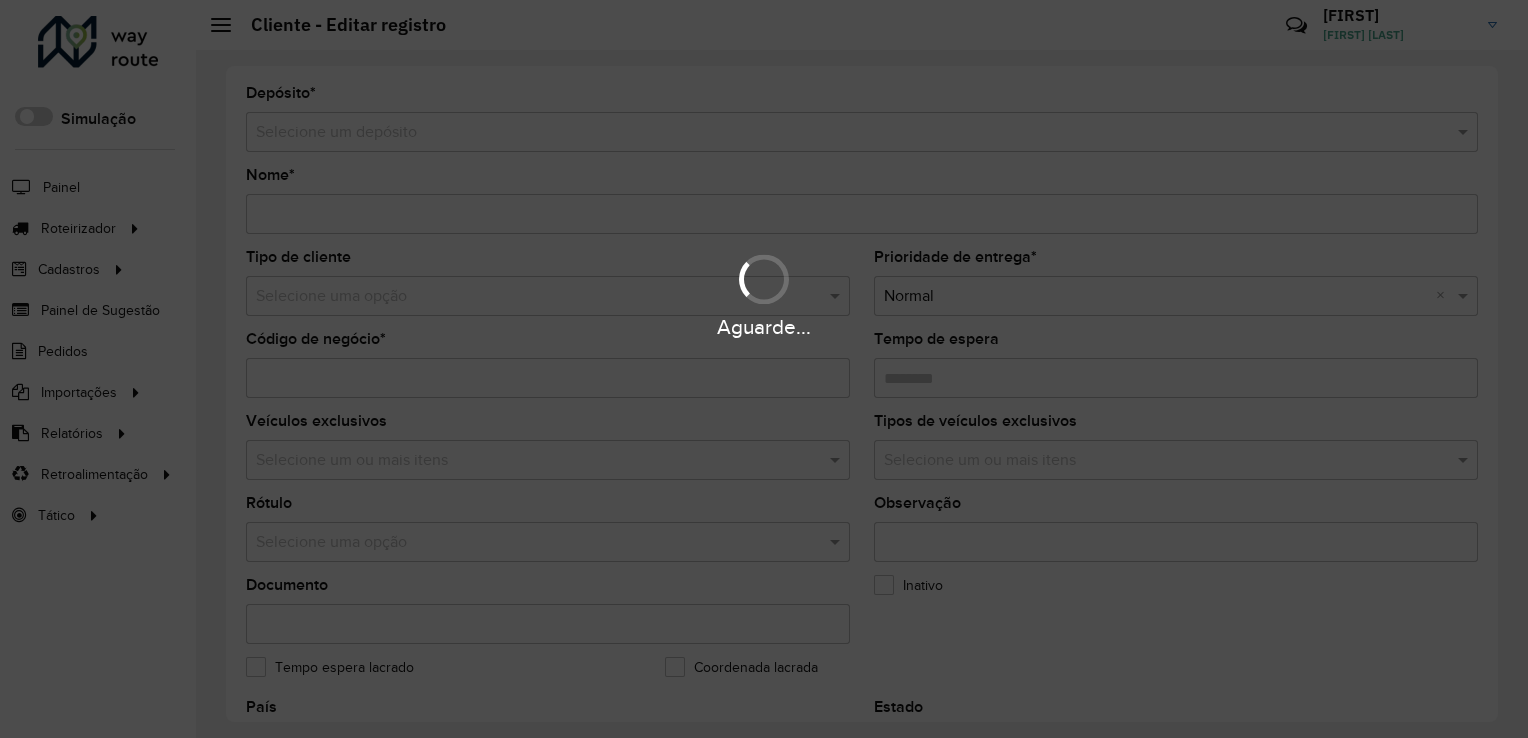 type on "**********" 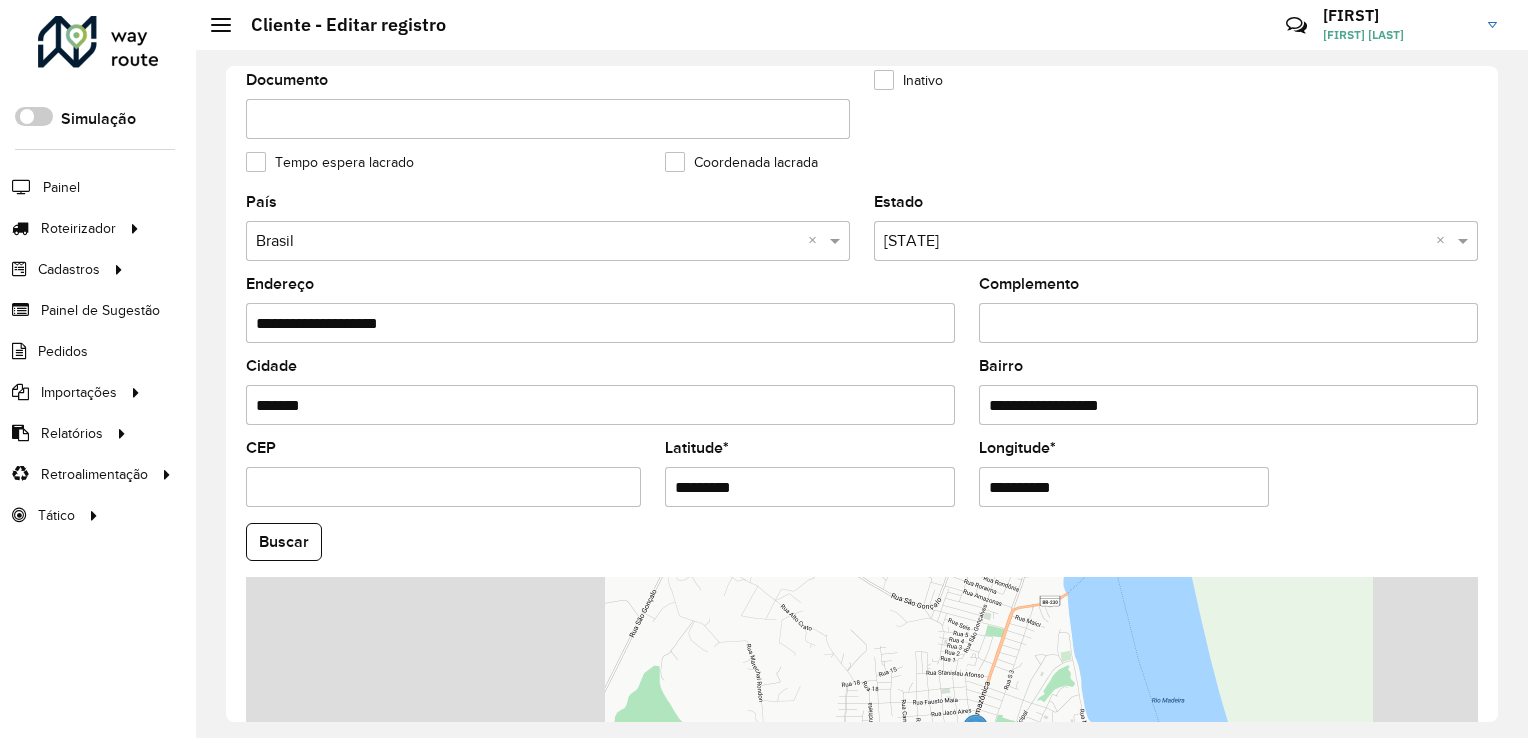 scroll, scrollTop: 700, scrollLeft: 0, axis: vertical 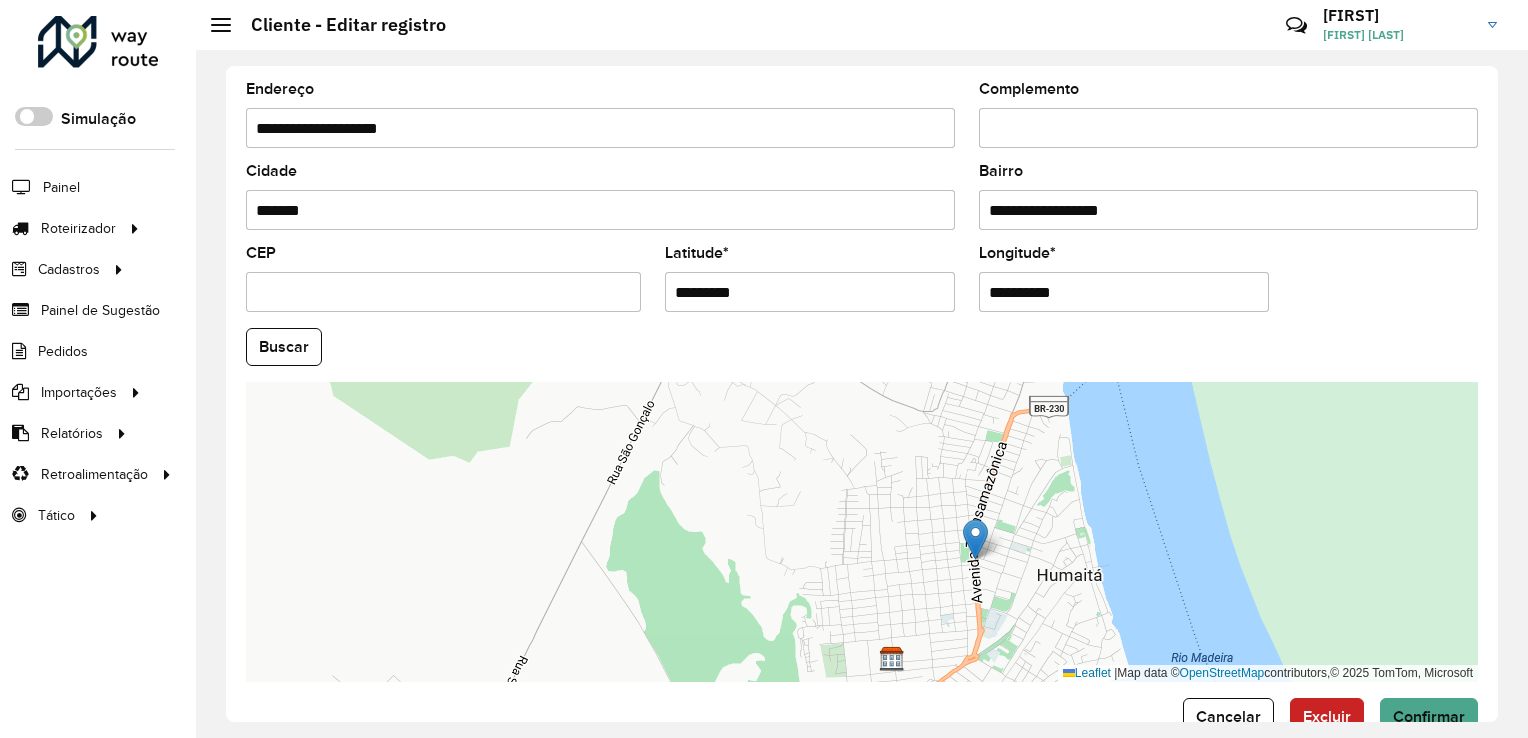 drag, startPoint x: 1079, startPoint y: 279, endPoint x: 903, endPoint y: 278, distance: 176.00284 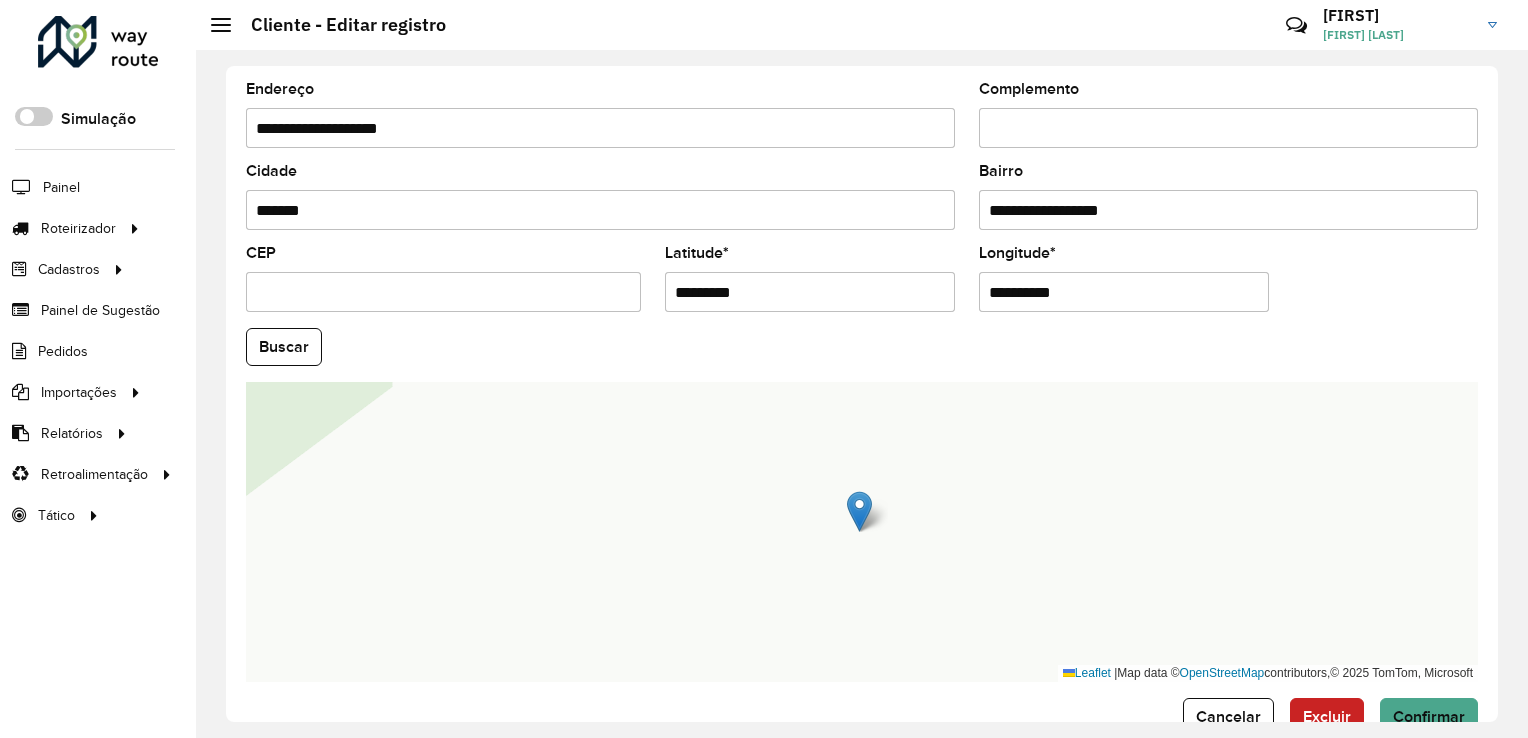 drag, startPoint x: 768, startPoint y: 295, endPoint x: 471, endPoint y: 254, distance: 299.81662 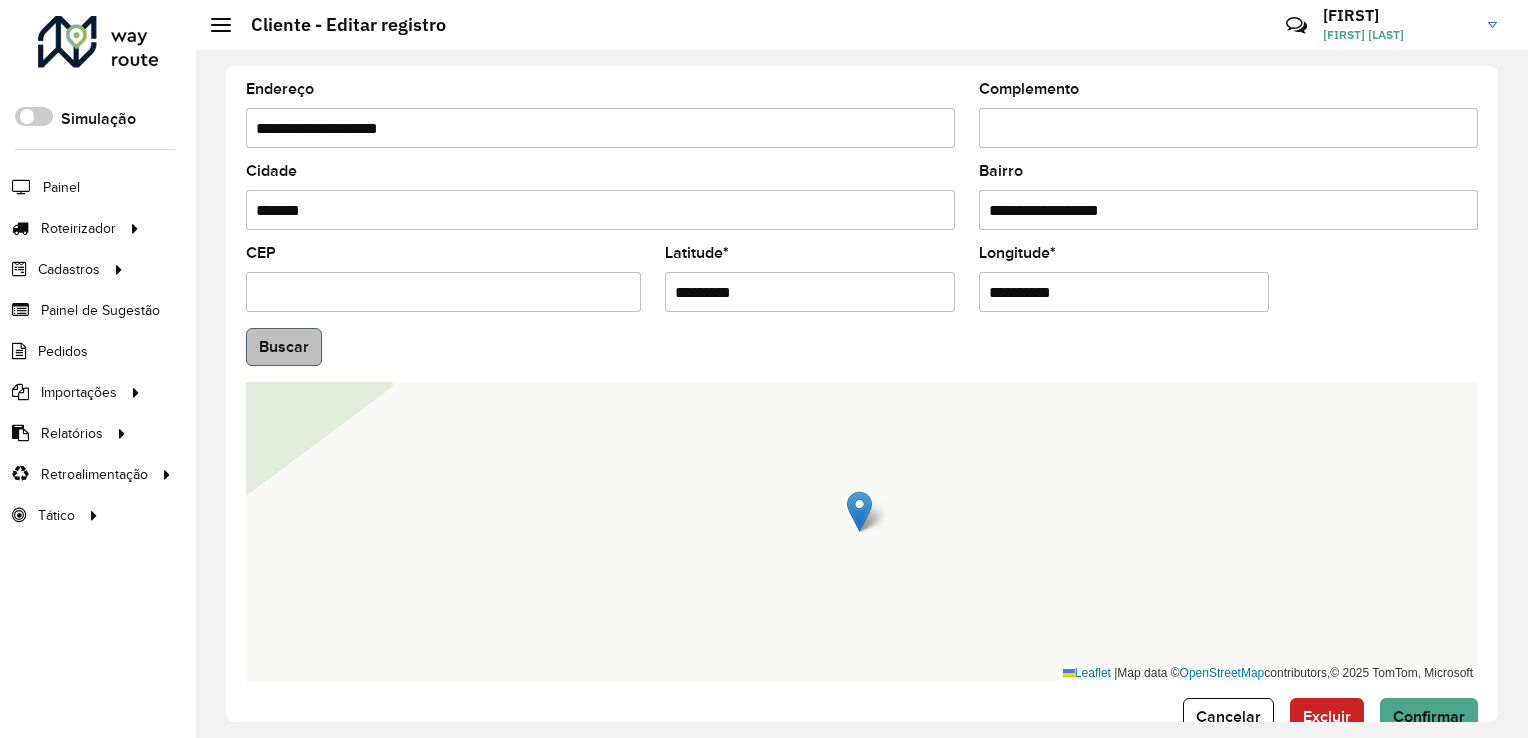 type on "*********" 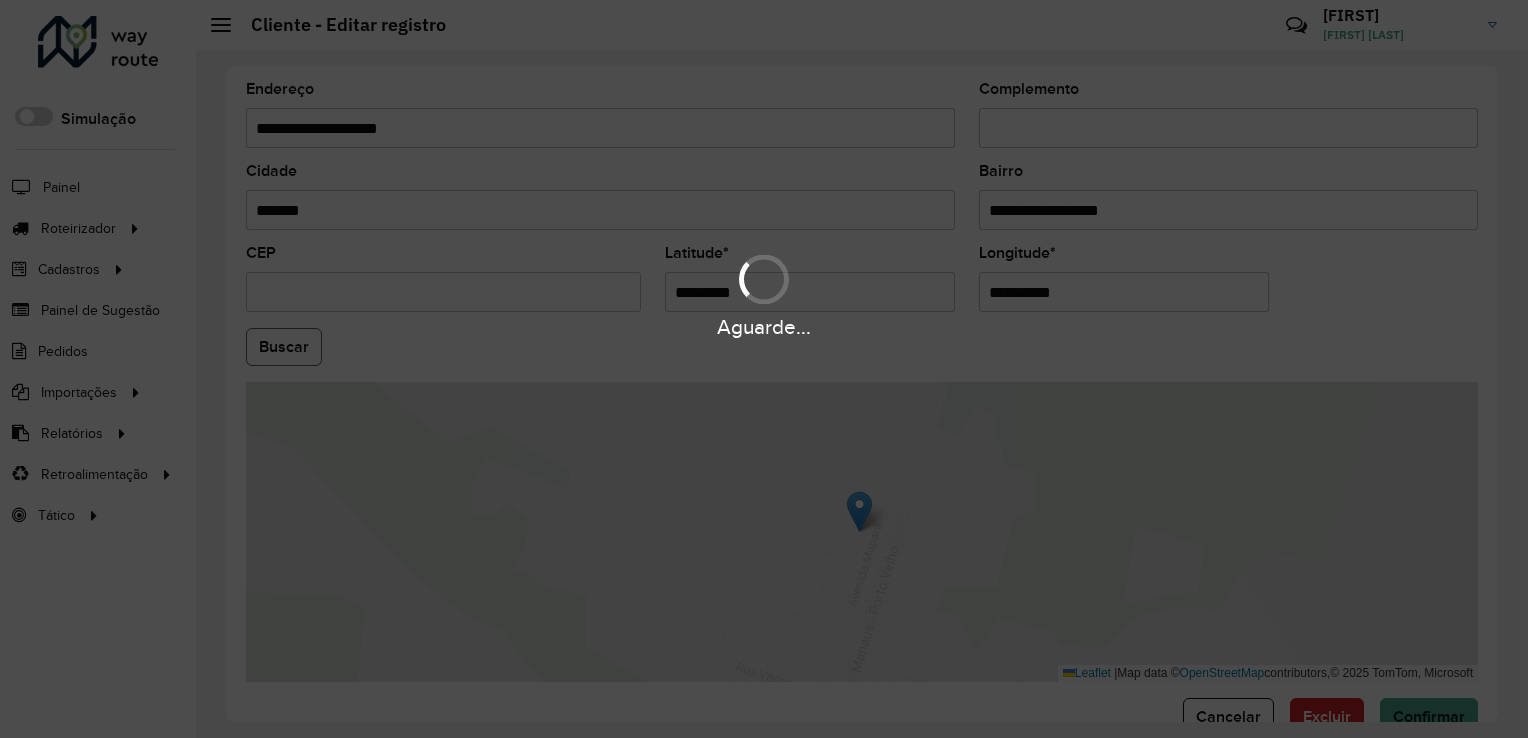 click on "Aguarde...  Pop-up bloqueado!  Seu navegador bloqueou automáticamente a abertura de uma nova janela.   Acesse as configurações e adicione o endereço do sistema a lista de permissão.   Fechar  Roteirizador AmbevTech Simulação Painel Roteirizador Entregas Vendas Cadastros Checkpoint Classificações de venda Cliente Consulta de setores Depósito Disponibilidade de veículos Fator tipo de produto Gabarito planner Grupo Rota Fator Tipo Produto Grupo de rotas exclusiva Grupo de setores Layout integração Modelo Parada Pedágio Perfil de Vendedor Ponto de apoio FAD Produto Restrição de Atendimento Planner Rodízio de placa Rota exclusiva FAD Rótulo Setor Setor Planner Tipo de cliente Tipo de veículo Tipo de veículo RN Transportadora Vendedor Veículo Painel de Sugestão Pedidos Importações Classificação e volume de venda Clientes Fator tipo produto Gabarito planner Grade de atendimento Janela de atendimento Localização Pedidos Restrição de Atendimento Planner Tempo de espera Vendedor Veículos" at bounding box center (764, 369) 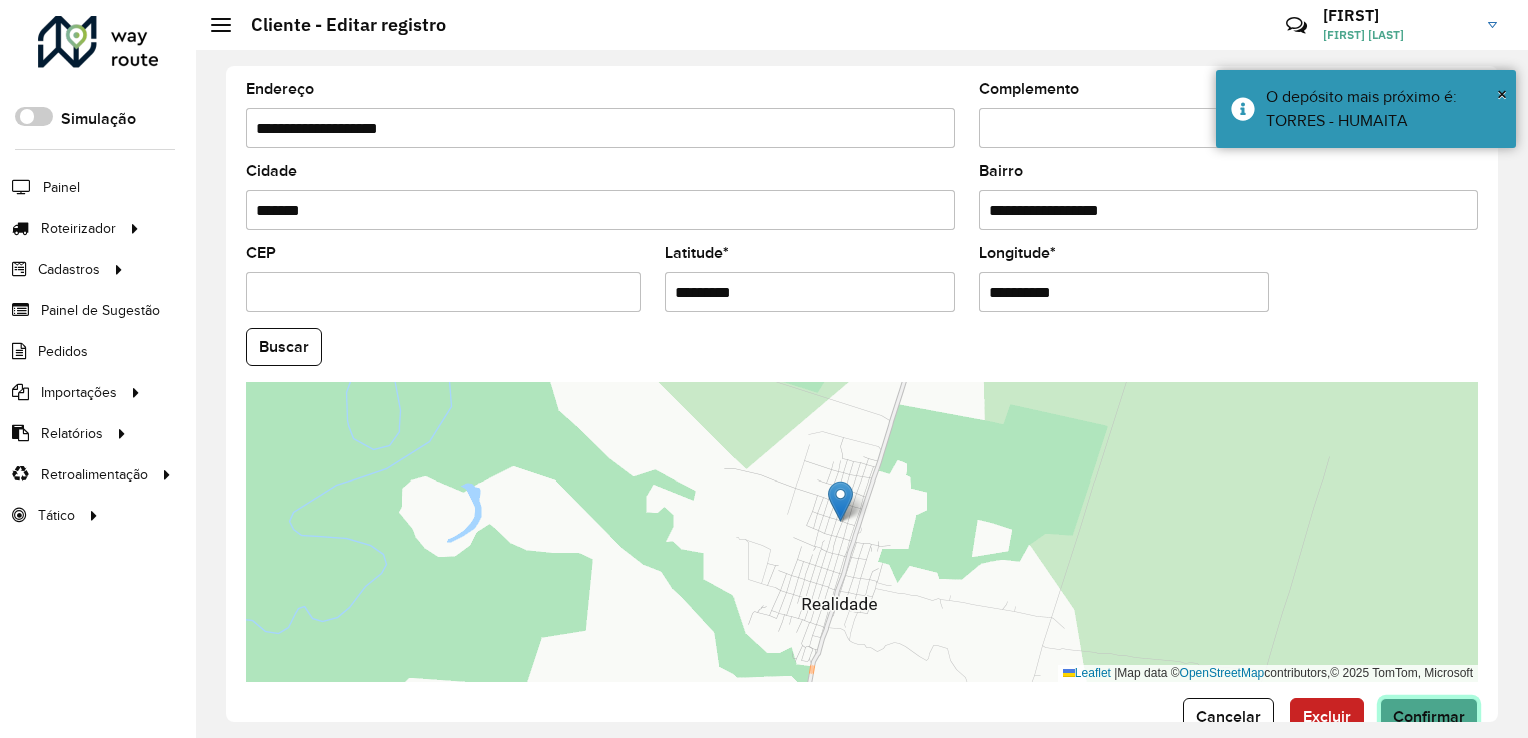 click on "Confirmar" 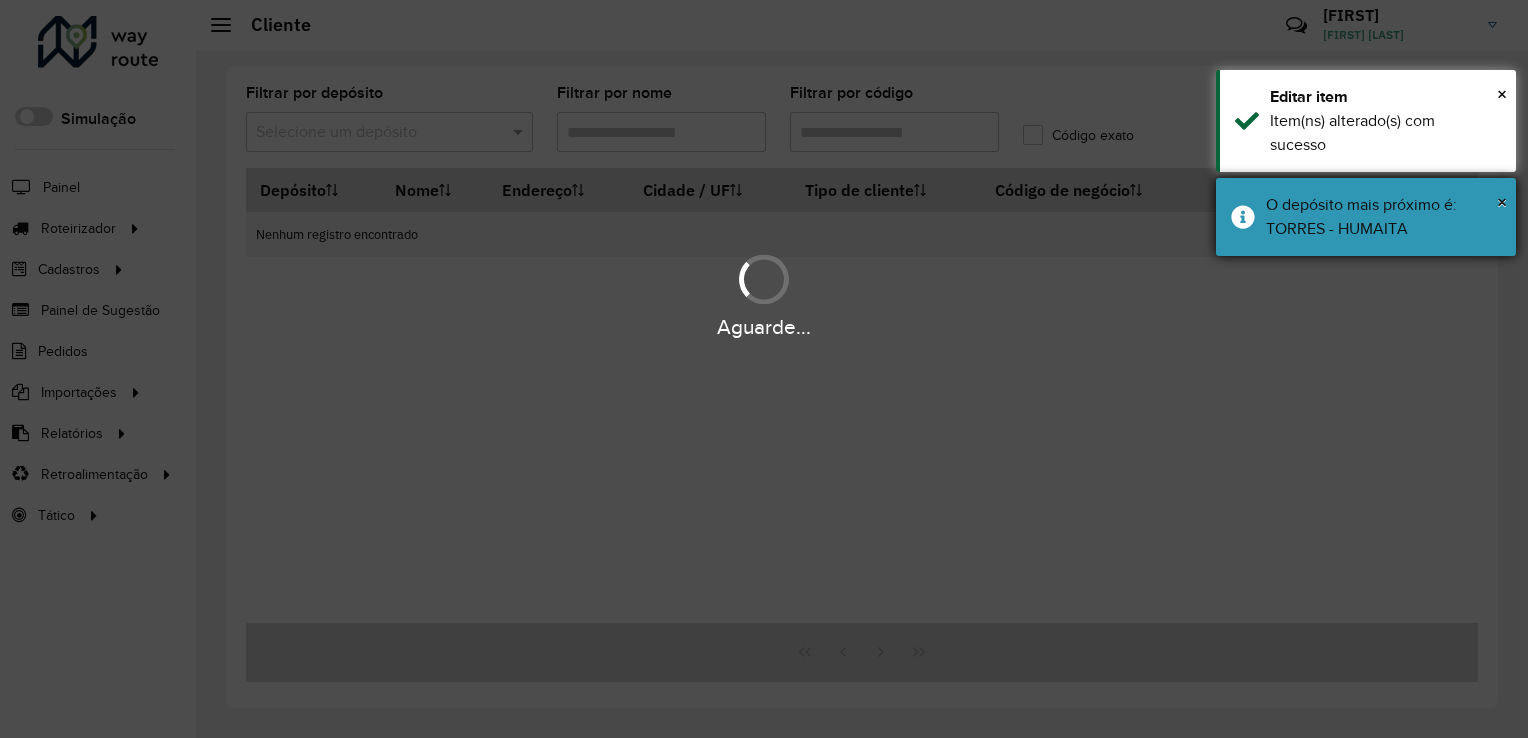 type on "***" 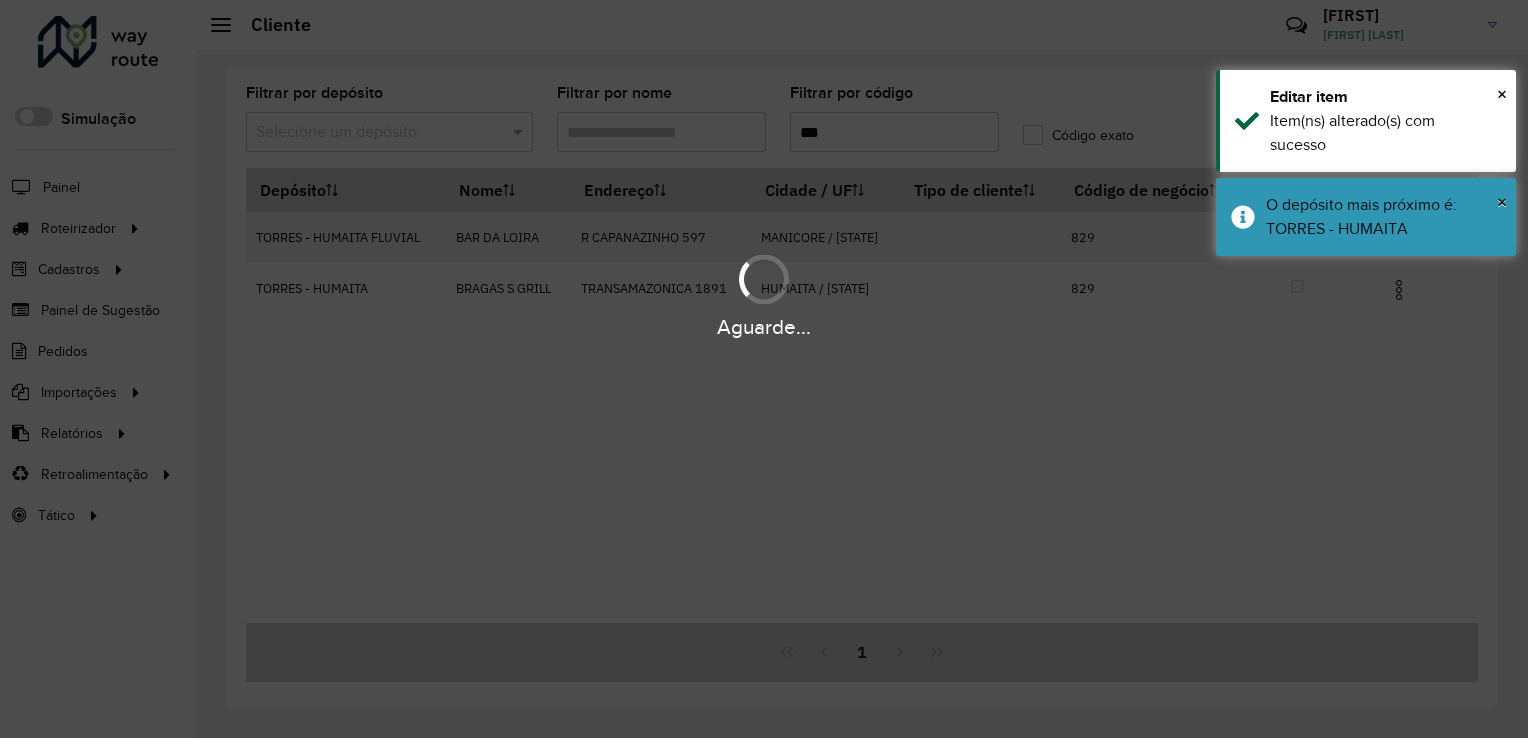 click on "Aguarde...  Pop-up bloqueado!  Seu navegador bloqueou automáticamente a abertura de uma nova janela.   Acesse as configurações e adicione o endereço do sistema a lista de permissão.   Fechar  Roteirizador AmbevTech Simulação Painel Roteirizador Entregas Vendas Cadastros Checkpoint Classificações de venda Cliente Consulta de setores Depósito Disponibilidade de veículos Fator tipo de produto Gabarito planner Grupo Rota Fator Tipo Produto Grupo de rotas exclusiva Grupo de setores Layout integração Modelo Parada Pedágio Perfil de Vendedor Ponto de apoio FAD Produto Restrição de Atendimento Planner Rodízio de placa Rota exclusiva FAD Rótulo Setor Setor Planner Tipo de cliente Tipo de veículo Tipo de veículo RN Transportadora Vendedor Veículo Painel de Sugestão Pedidos Importações Classificação e volume de venda Clientes Fator tipo produto Gabarito planner Grade de atendimento Janela de atendimento Localização Pedidos Restrição de Atendimento Planner Tempo de espera Vendedor Veículos" at bounding box center (764, 369) 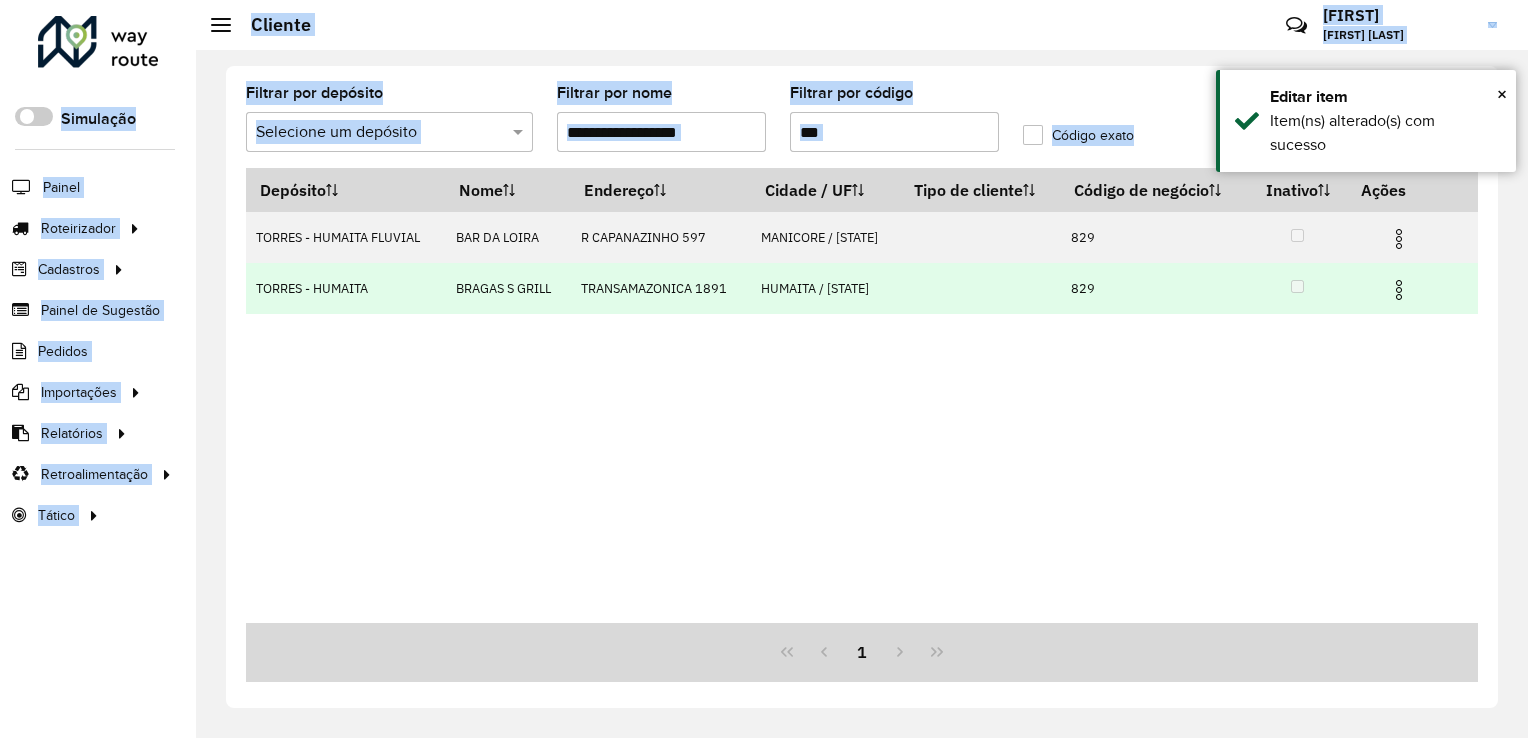 drag, startPoint x: 1424, startPoint y: 340, endPoint x: 1405, endPoint y: 290, distance: 53.488316 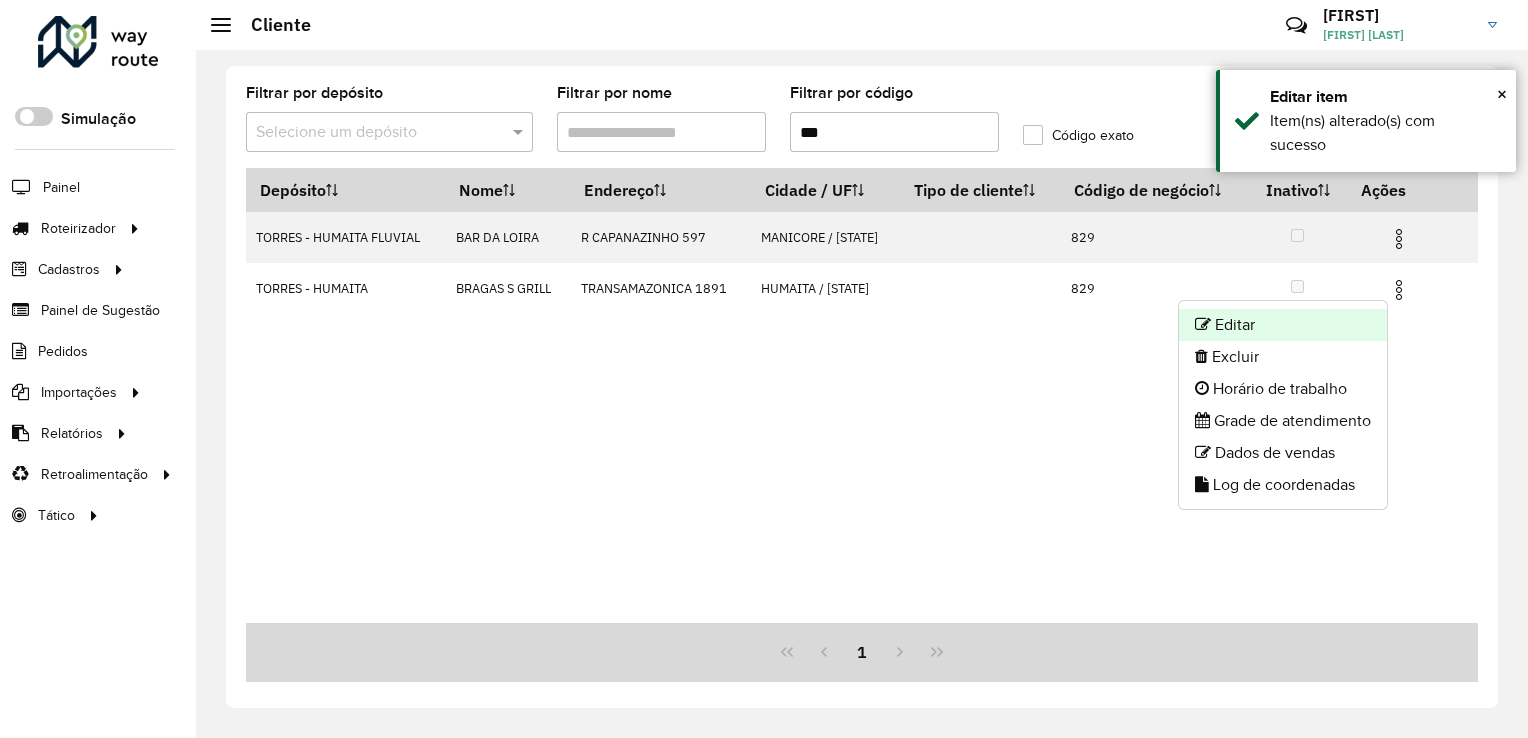 click on "Editar" 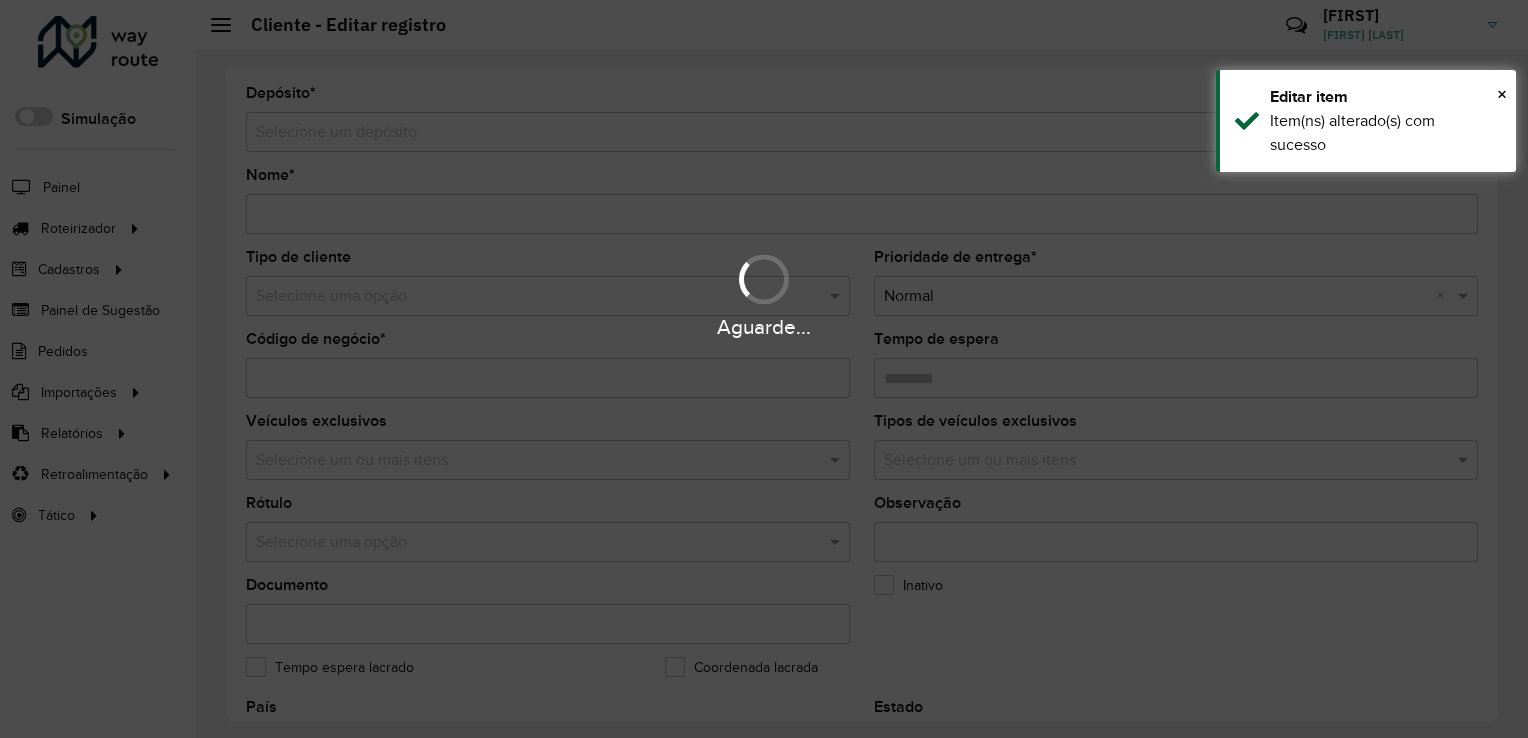 type on "**********" 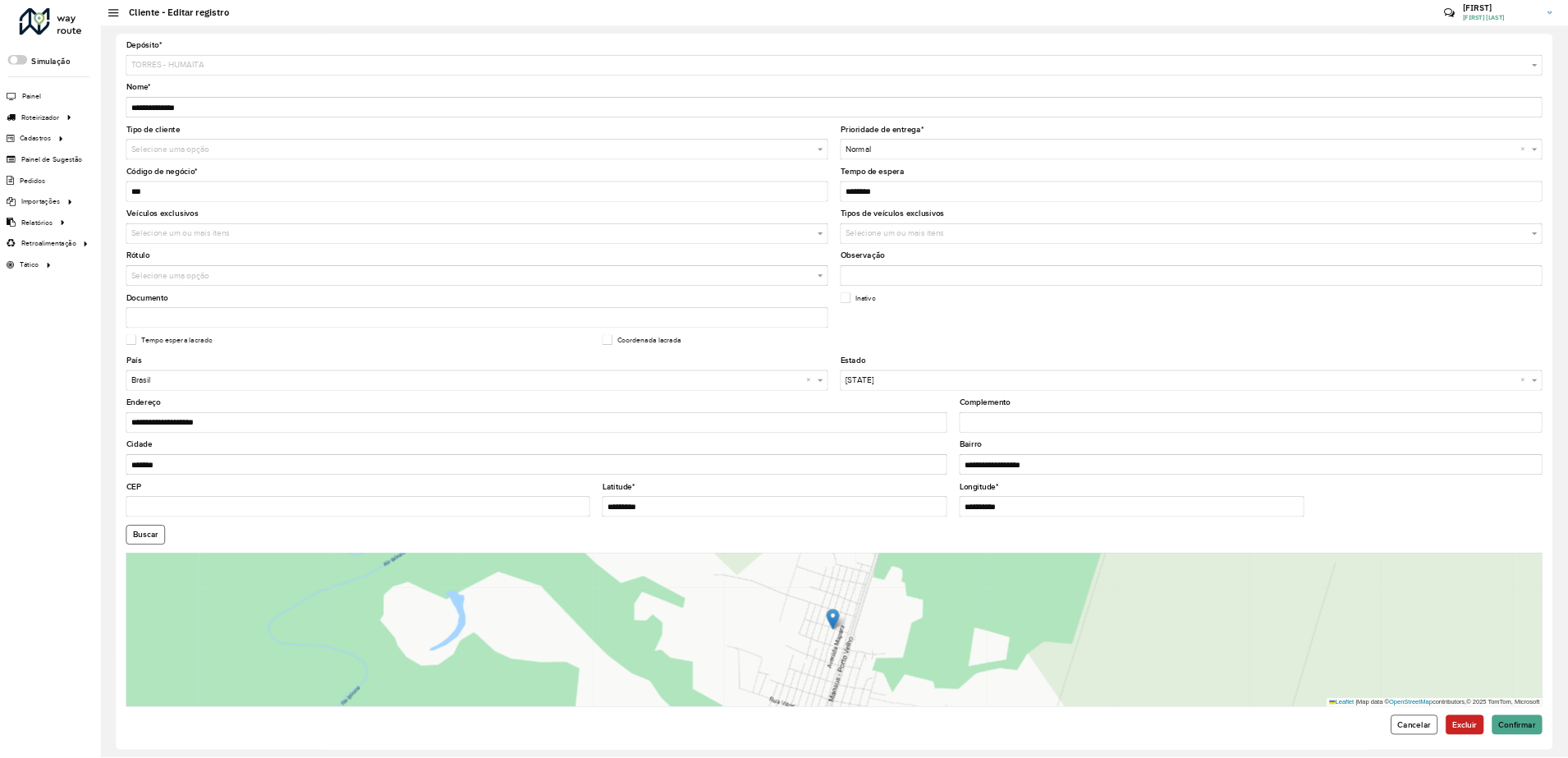 scroll, scrollTop: 0, scrollLeft: 0, axis: both 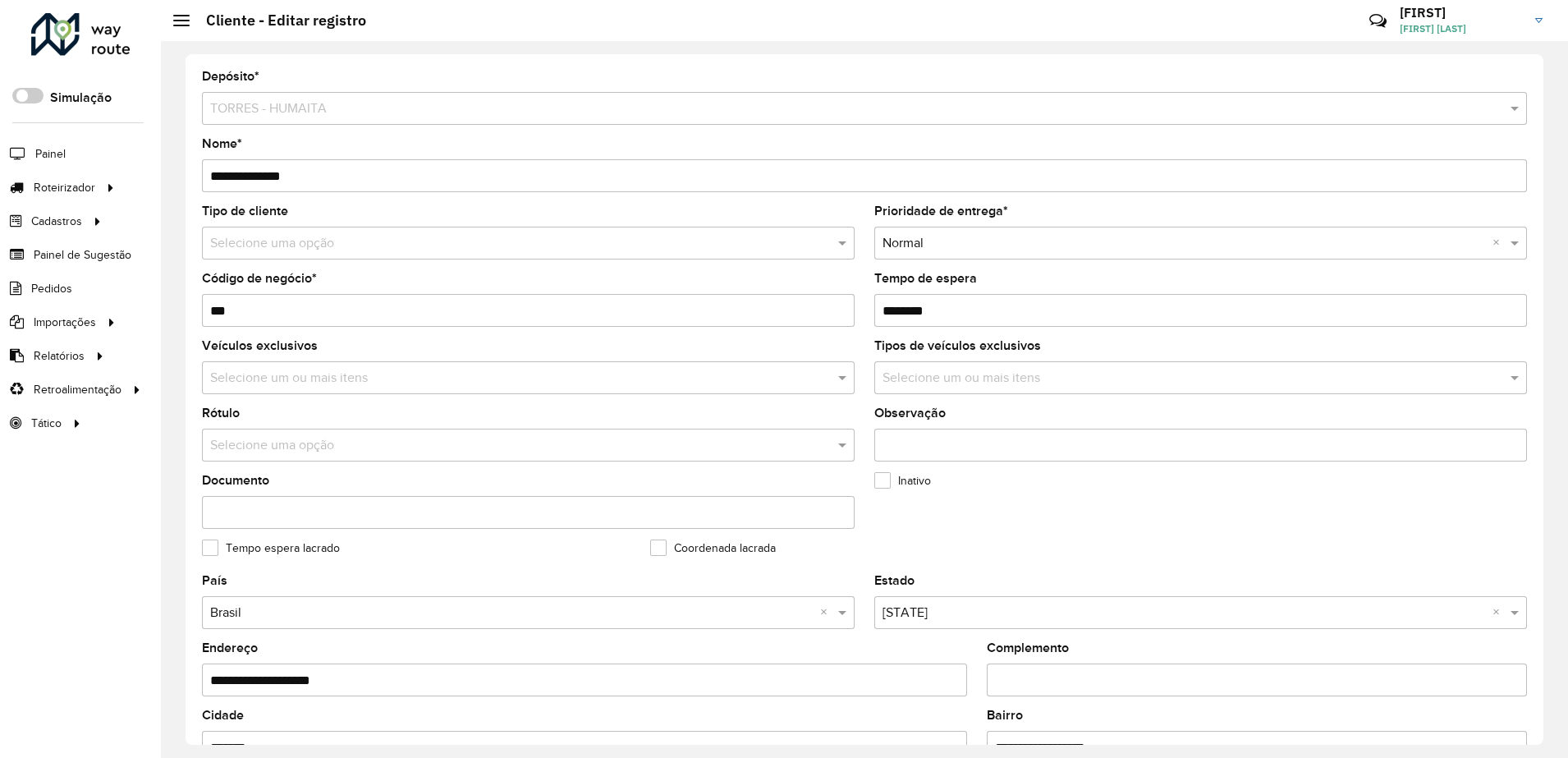 drag, startPoint x: 1545, startPoint y: 429, endPoint x: 1545, endPoint y: 494, distance: 65 